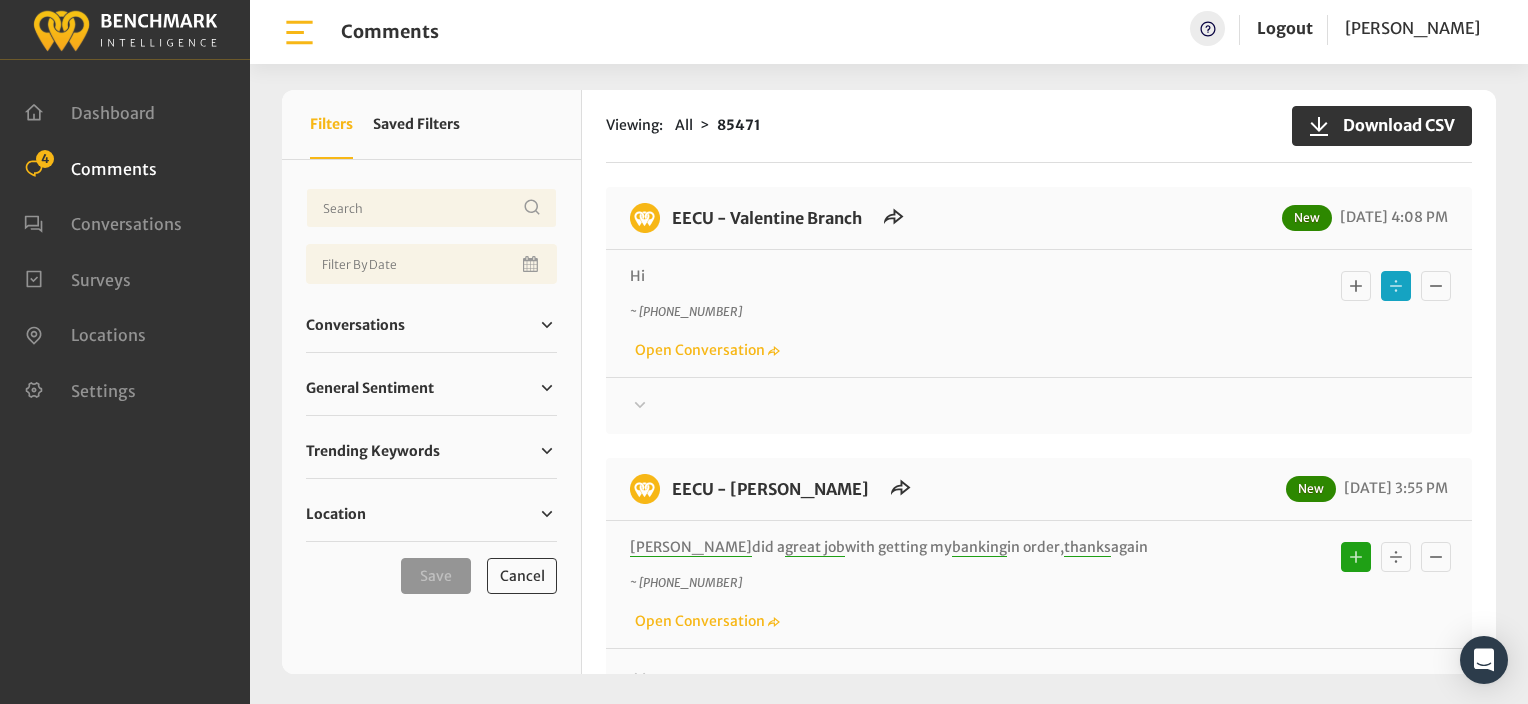 scroll, scrollTop: 0, scrollLeft: 0, axis: both 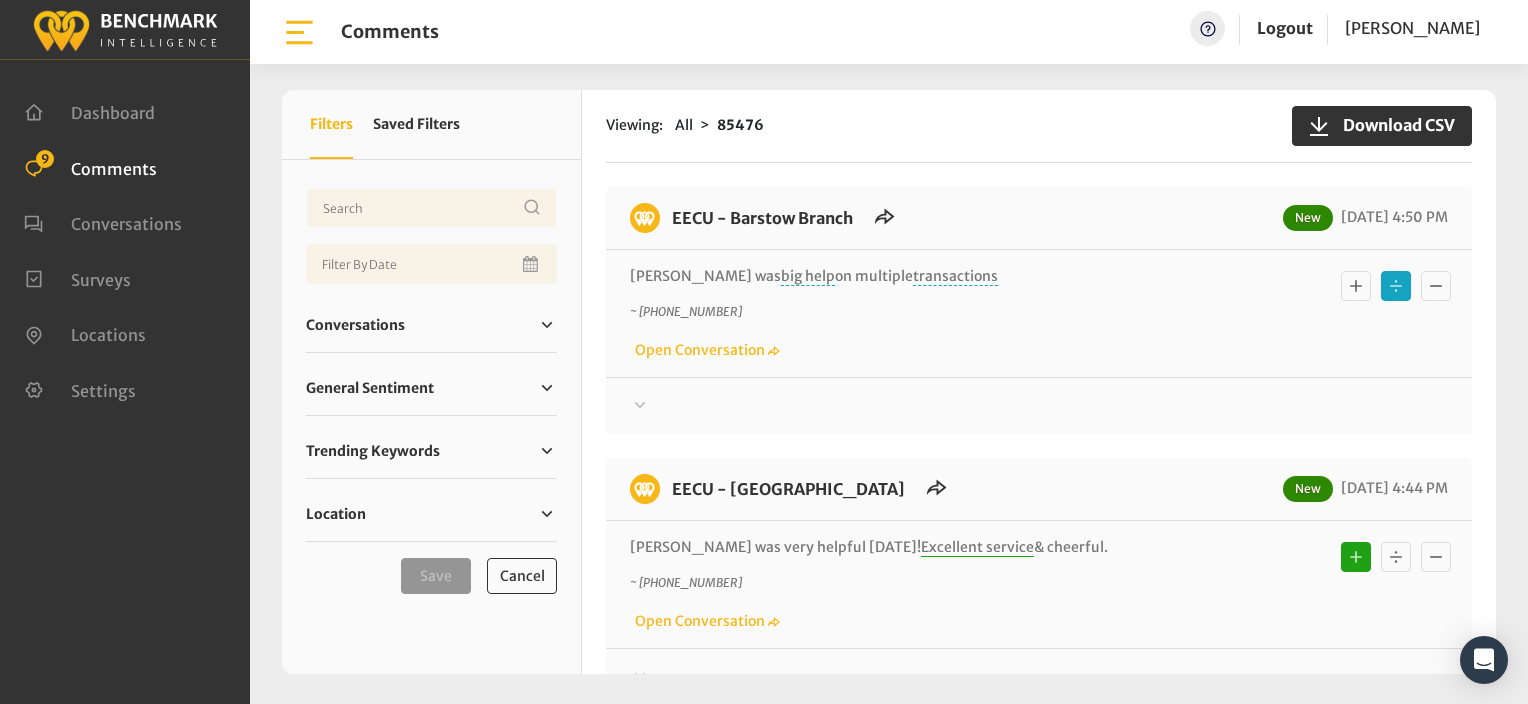 click 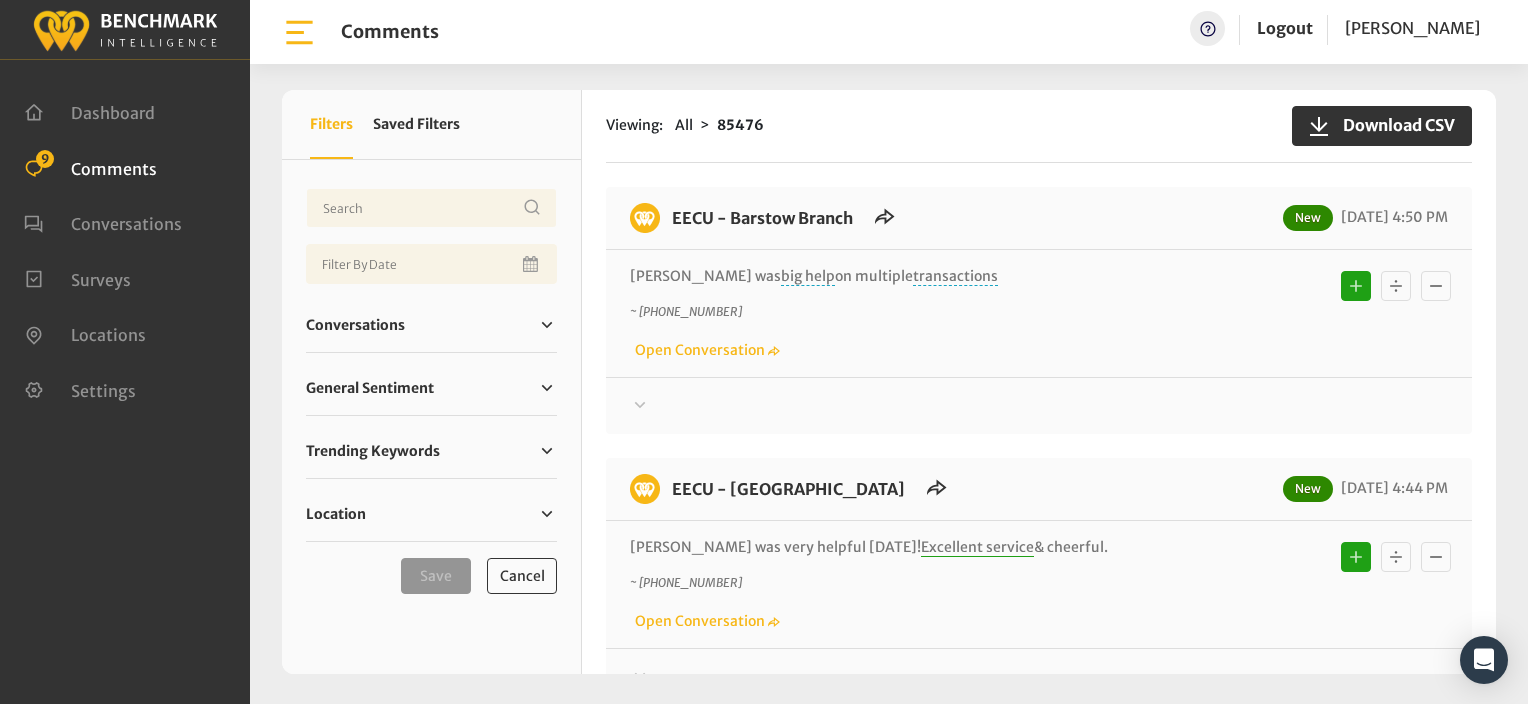 type 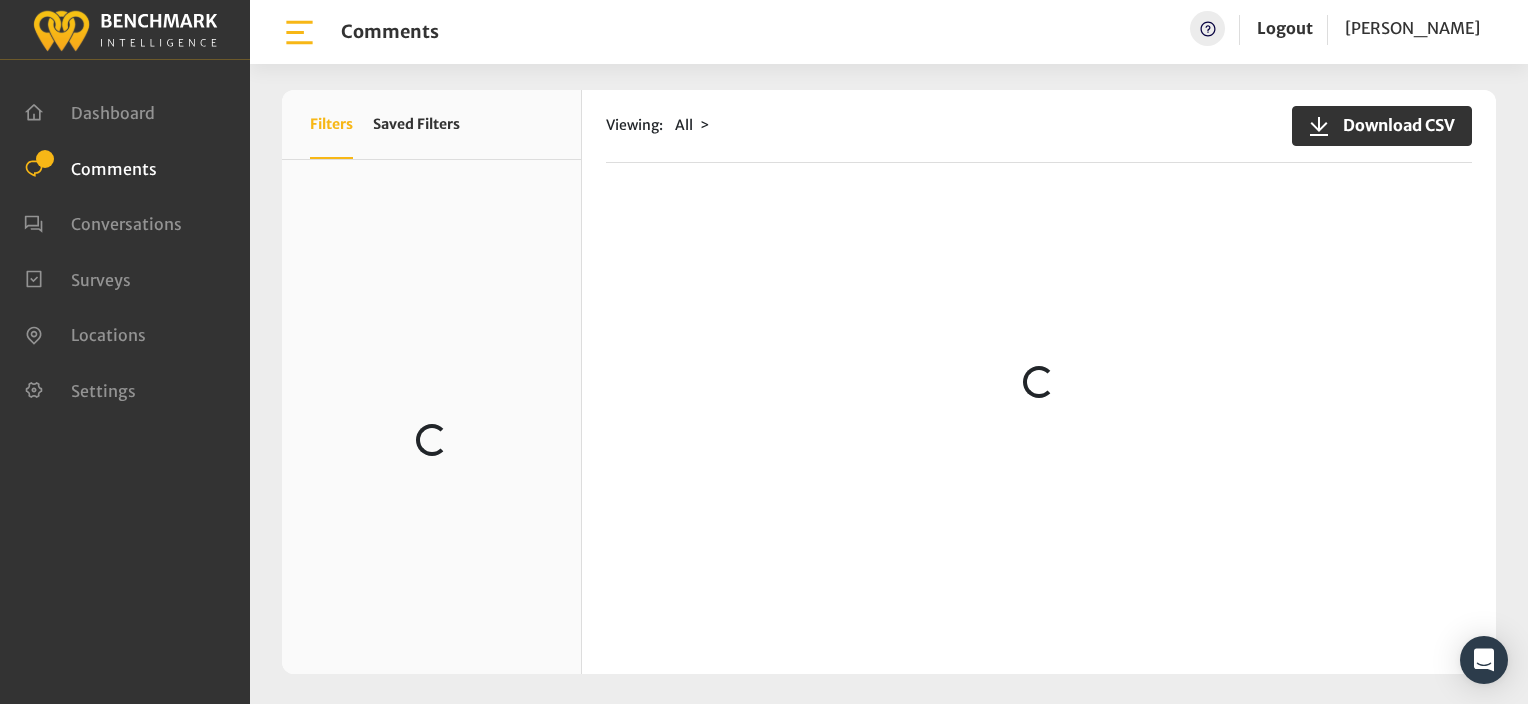 scroll, scrollTop: 0, scrollLeft: 0, axis: both 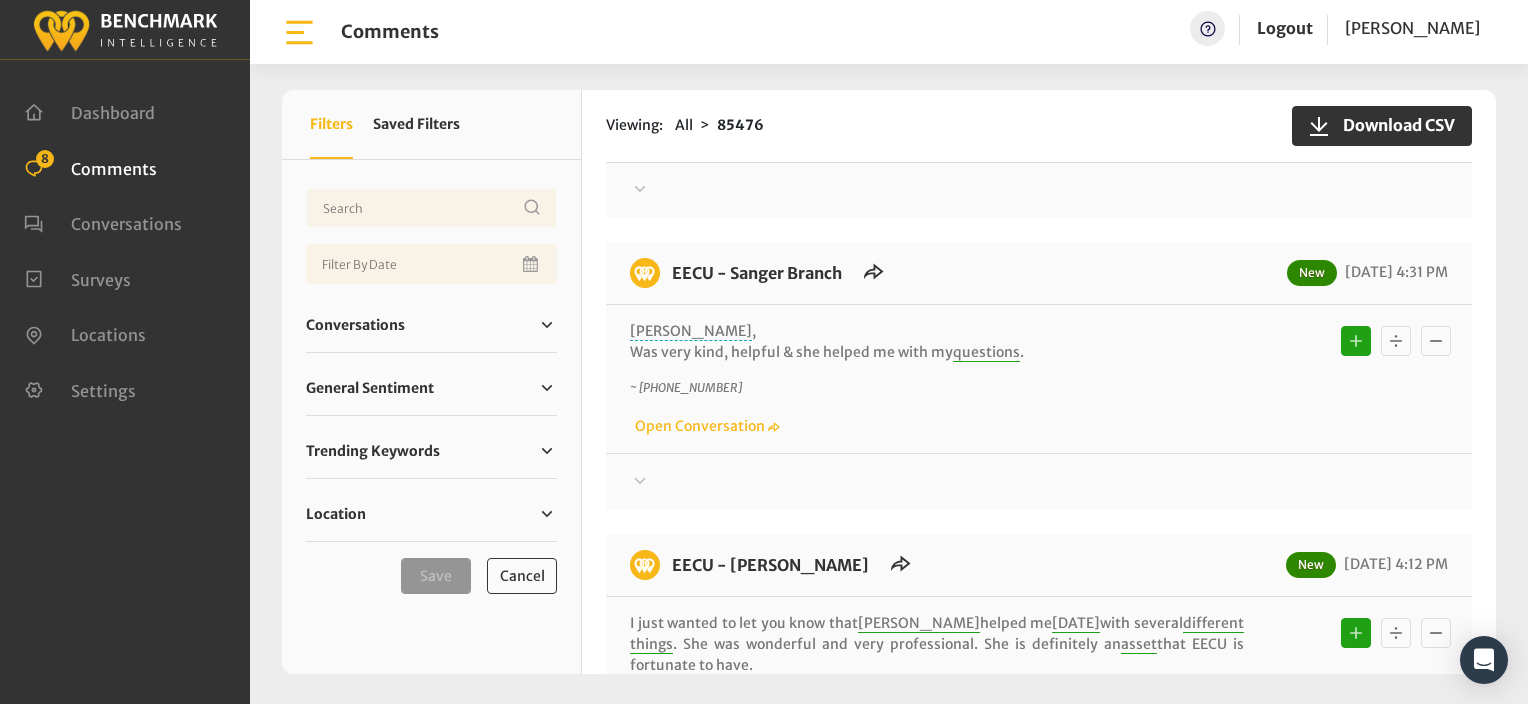 drag, startPoint x: 949, startPoint y: 272, endPoint x: 958, endPoint y: 250, distance: 23.769728 